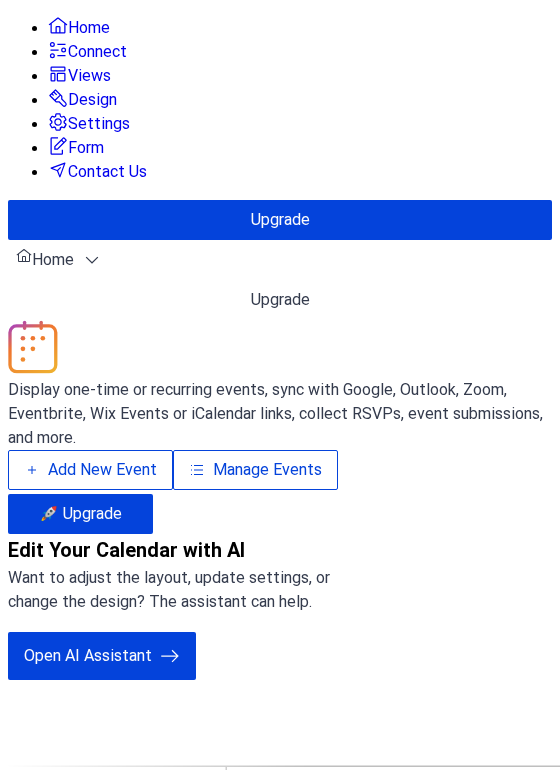 scroll, scrollTop: 0, scrollLeft: 0, axis: both 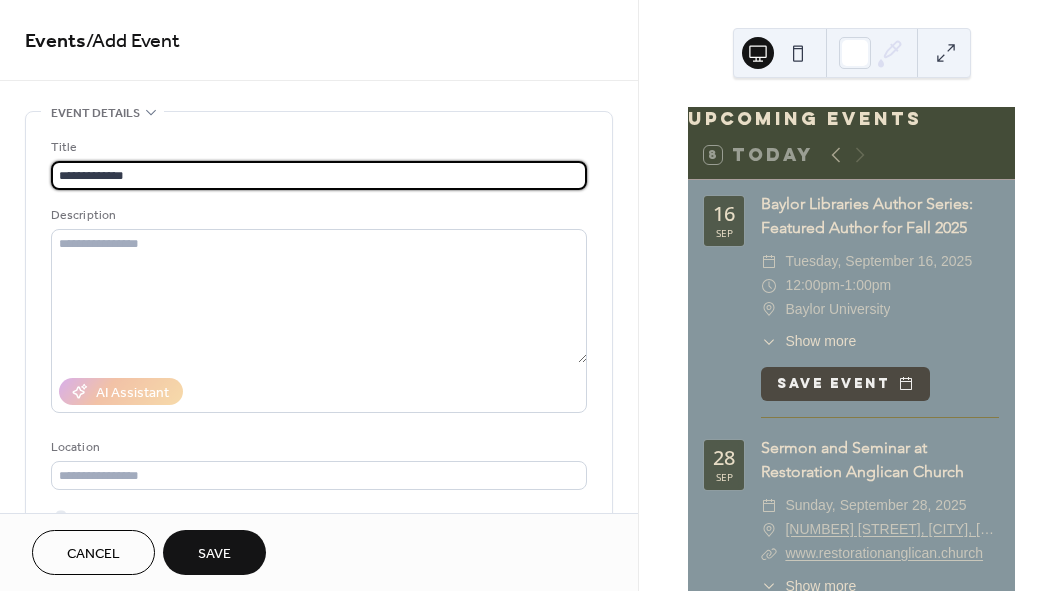 paste on "**********" 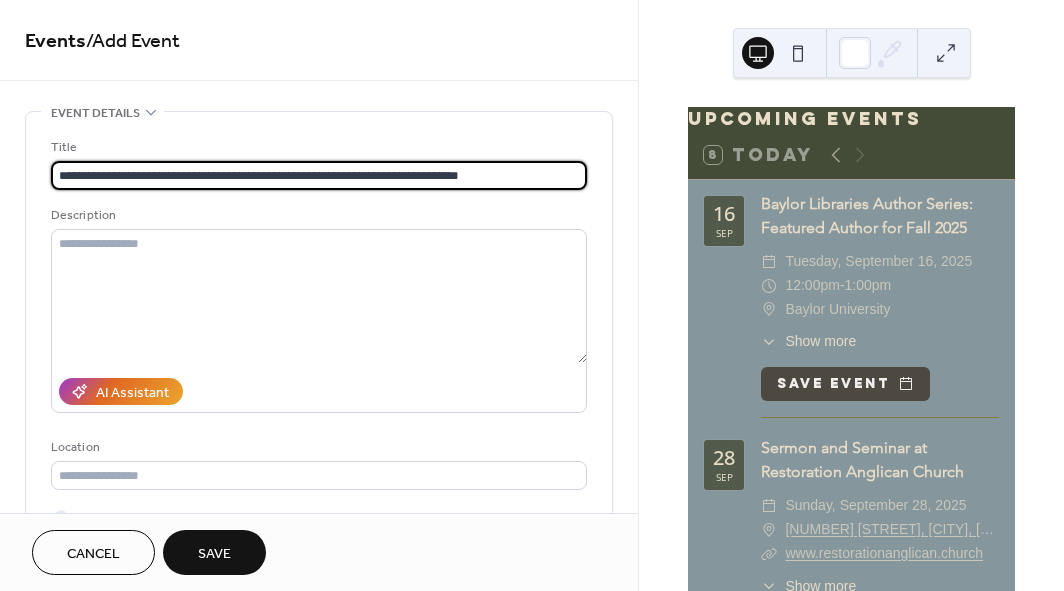 click on "**********" at bounding box center [319, 175] 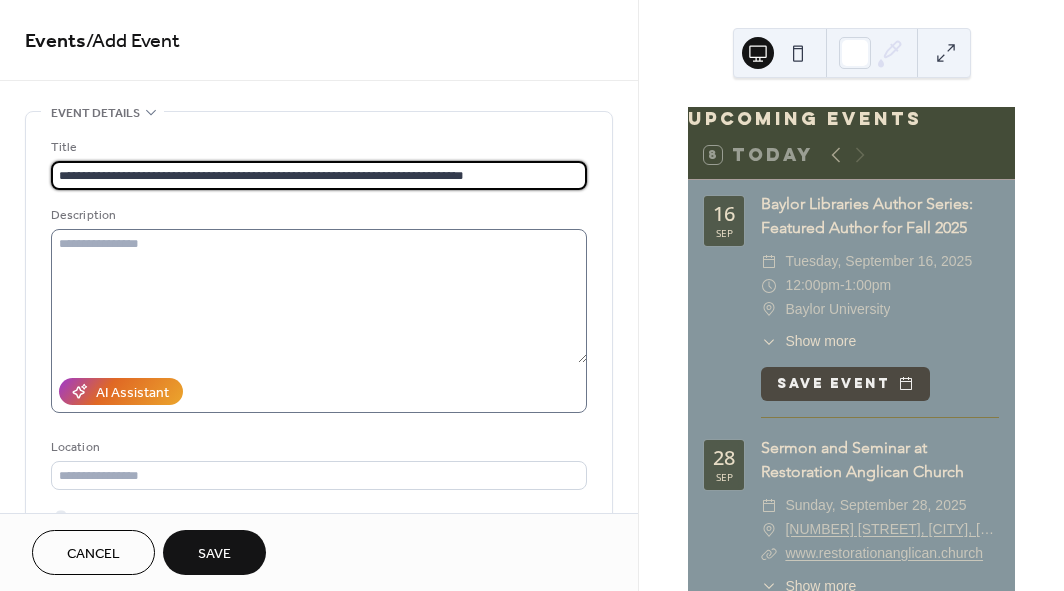type on "**********" 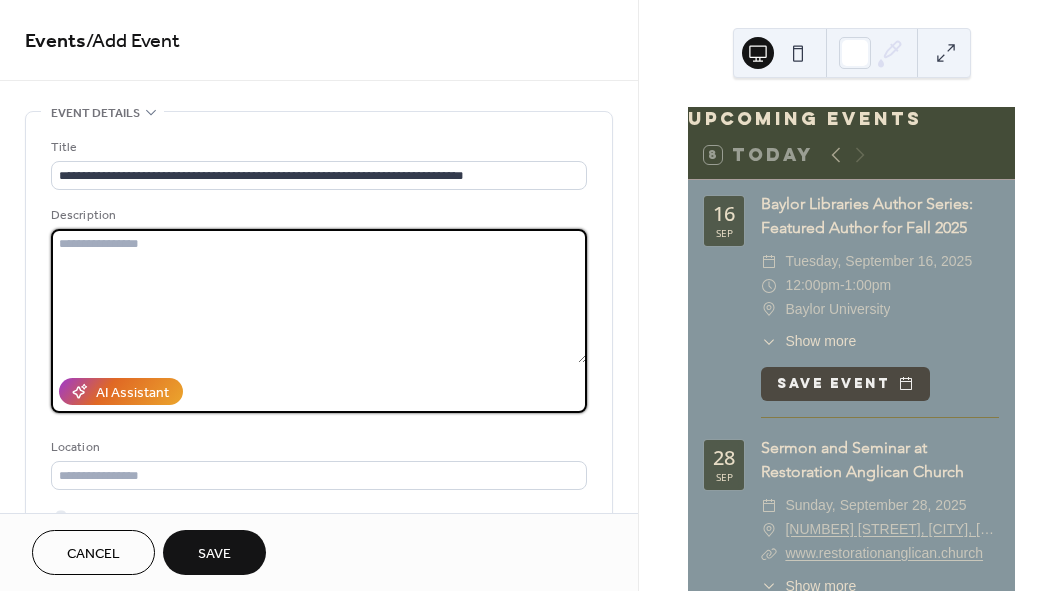 click at bounding box center (319, 296) 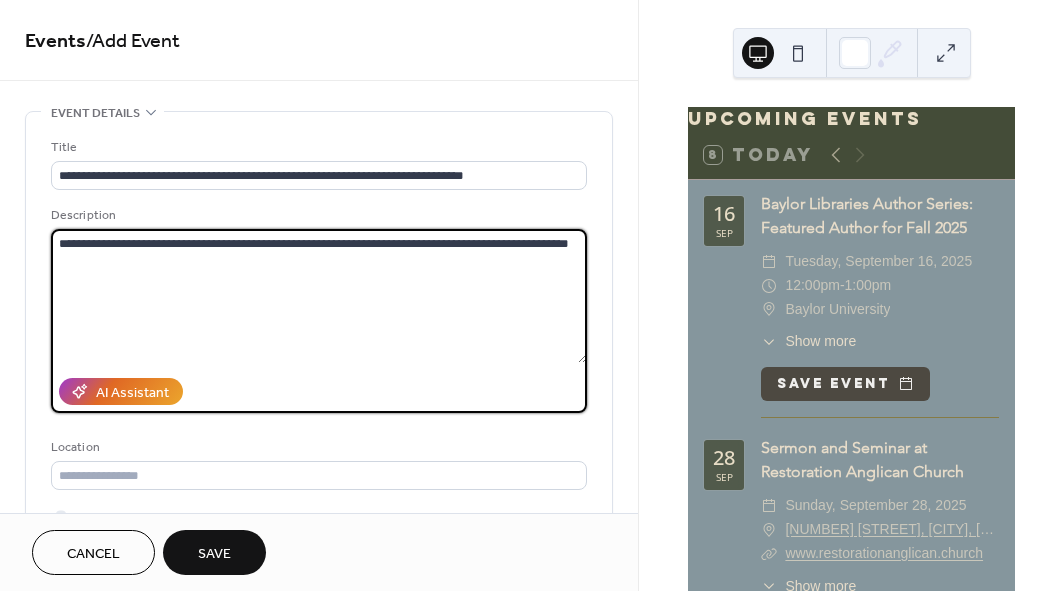 paste on "**********" 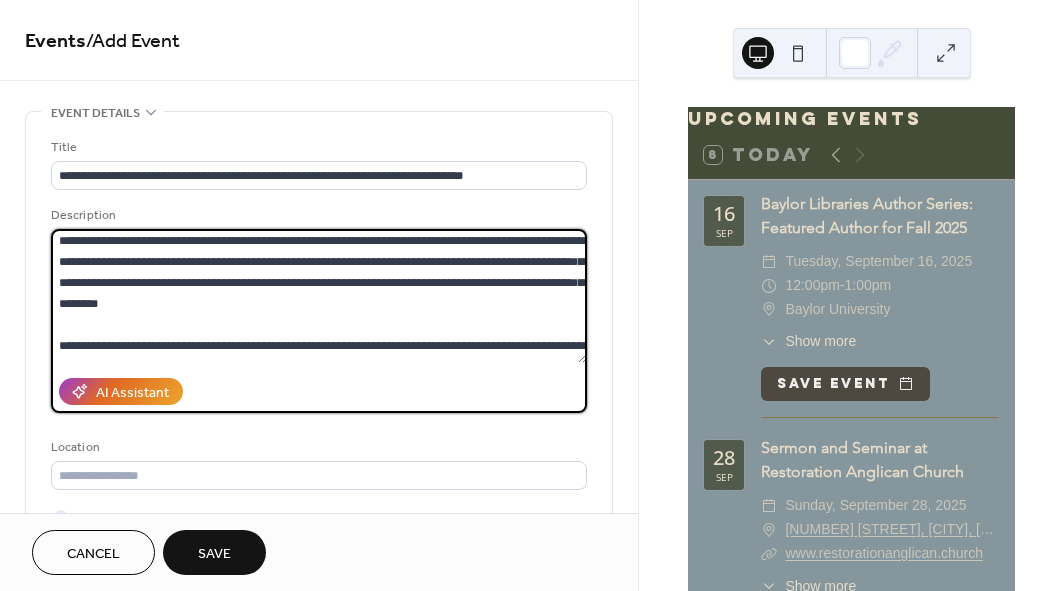 scroll, scrollTop: 0, scrollLeft: 0, axis: both 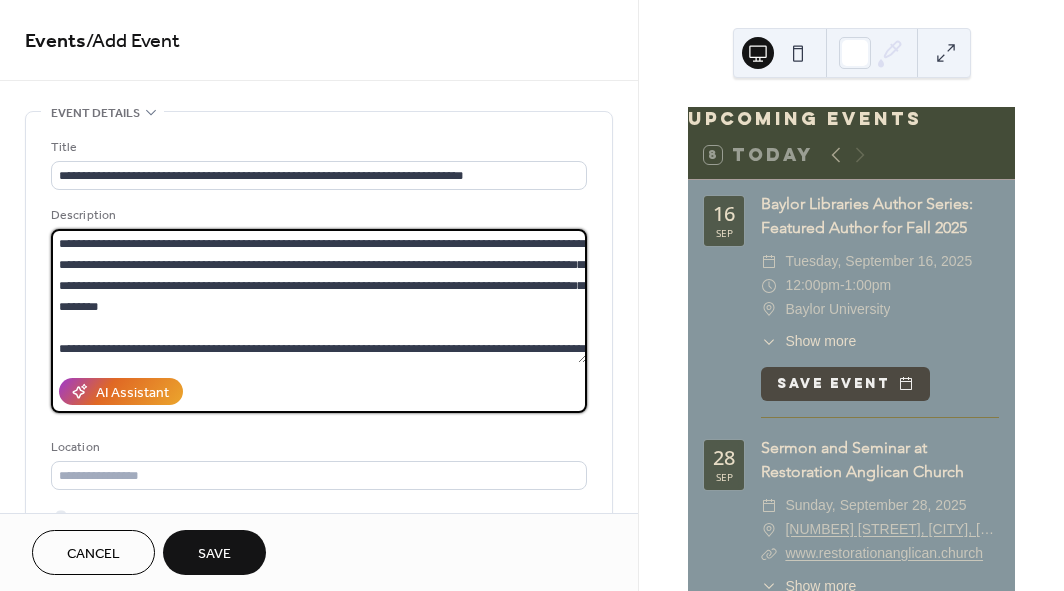 click at bounding box center (319, 296) 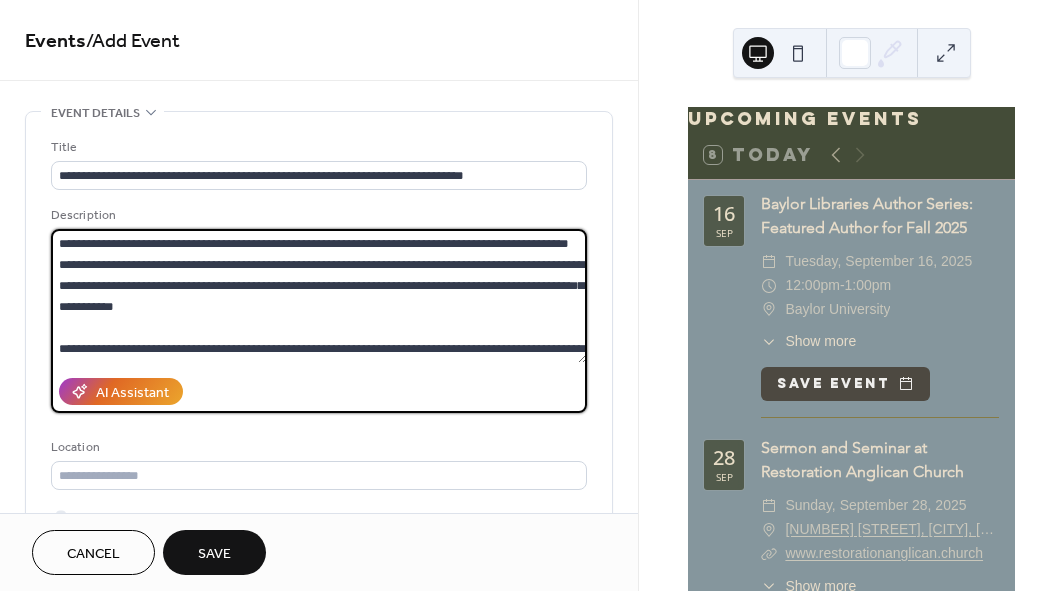 click at bounding box center (319, 296) 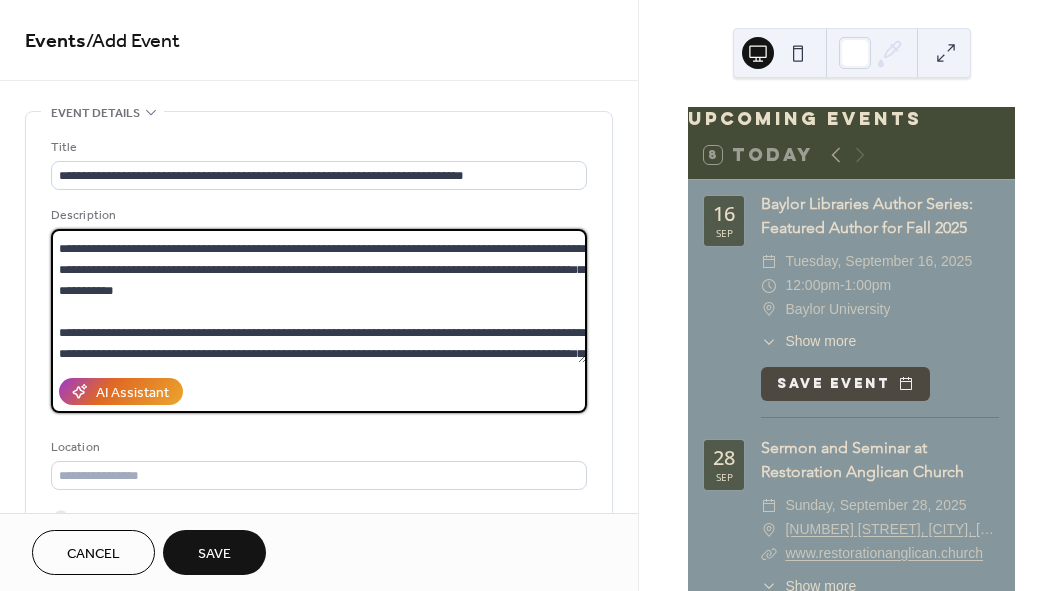 click at bounding box center (319, 296) 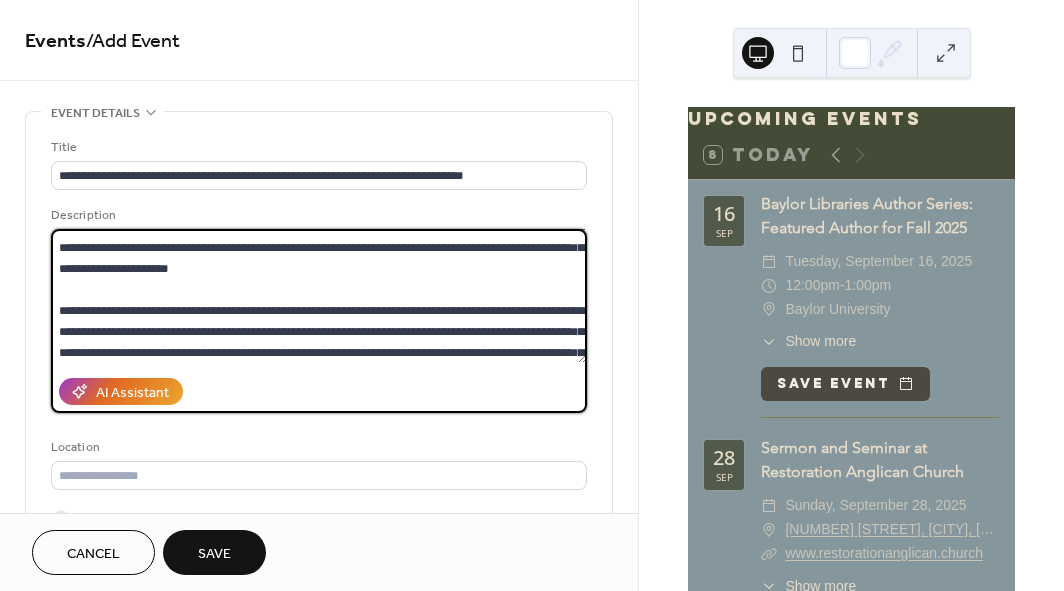 scroll, scrollTop: 125, scrollLeft: 0, axis: vertical 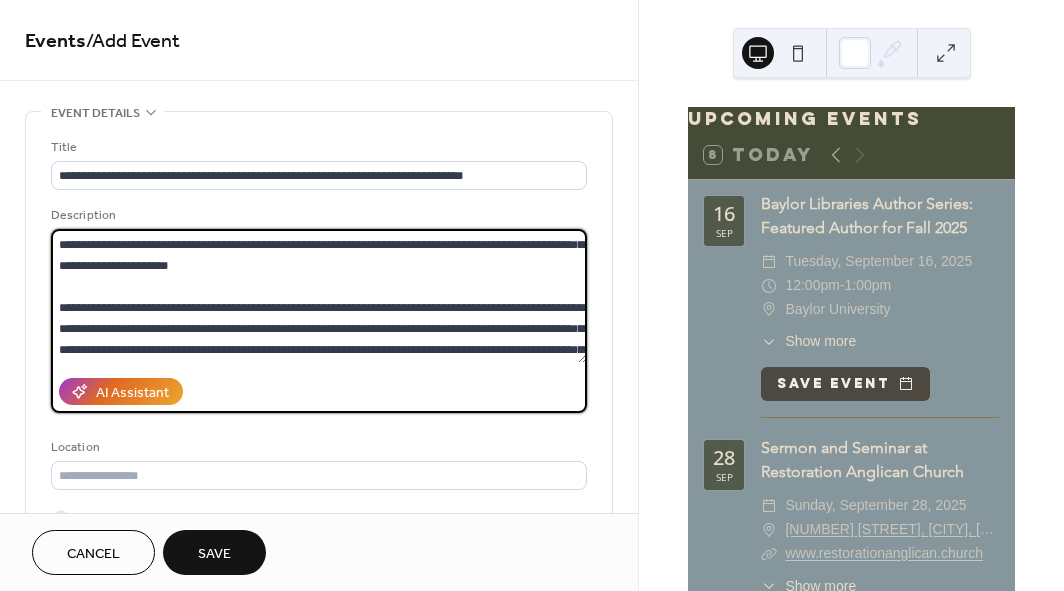 click at bounding box center [319, 296] 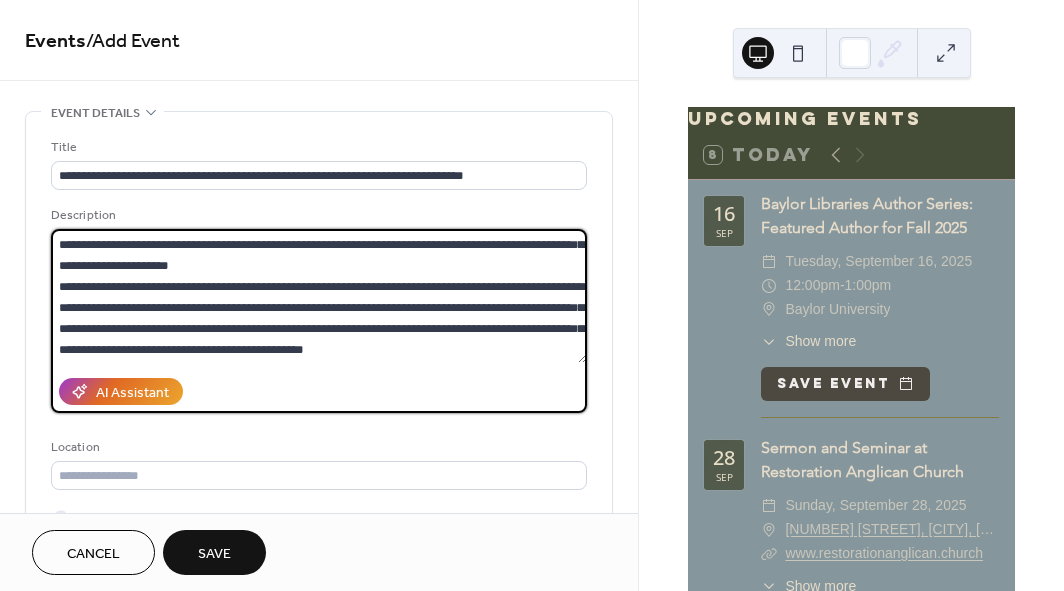 scroll, scrollTop: 147, scrollLeft: 0, axis: vertical 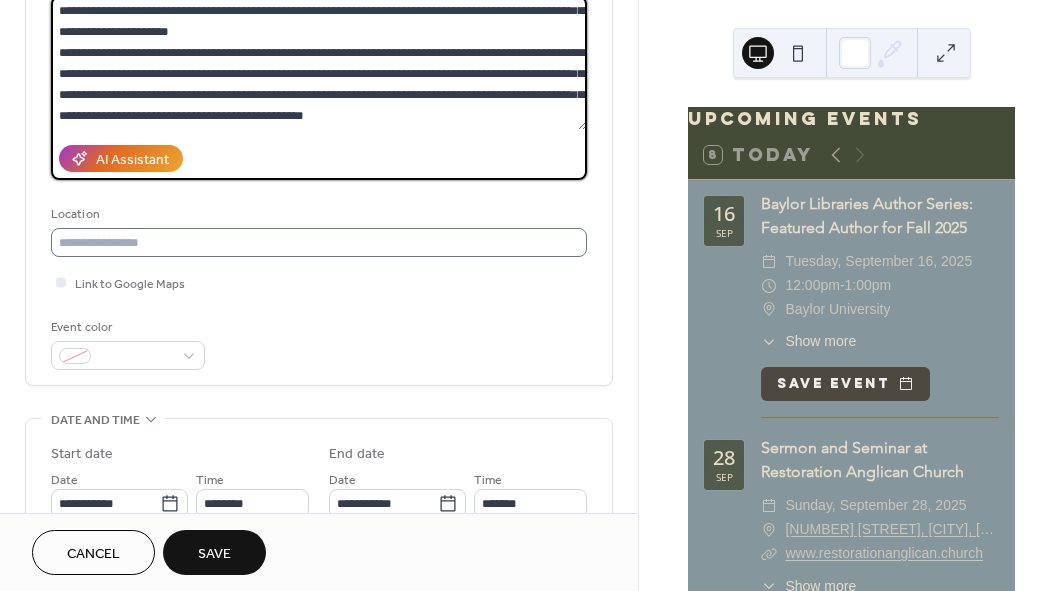 type on "**********" 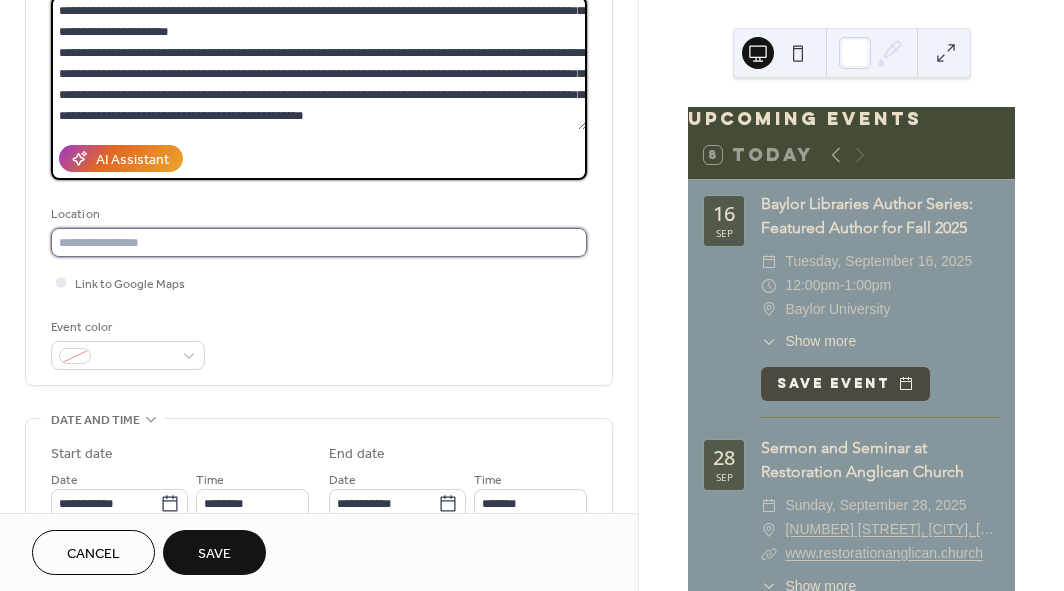 click at bounding box center (319, 242) 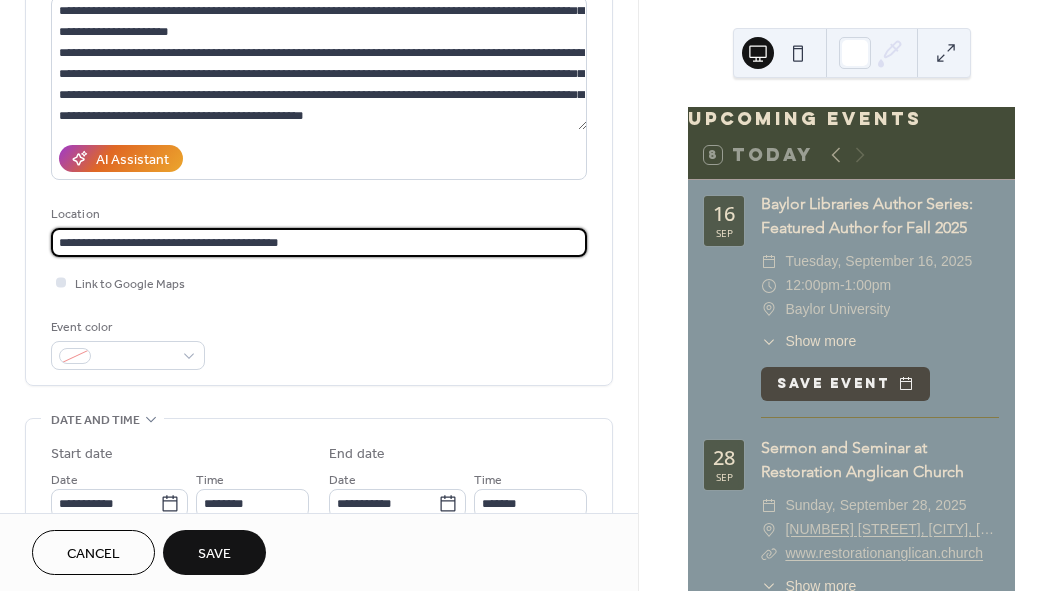 type on "**********" 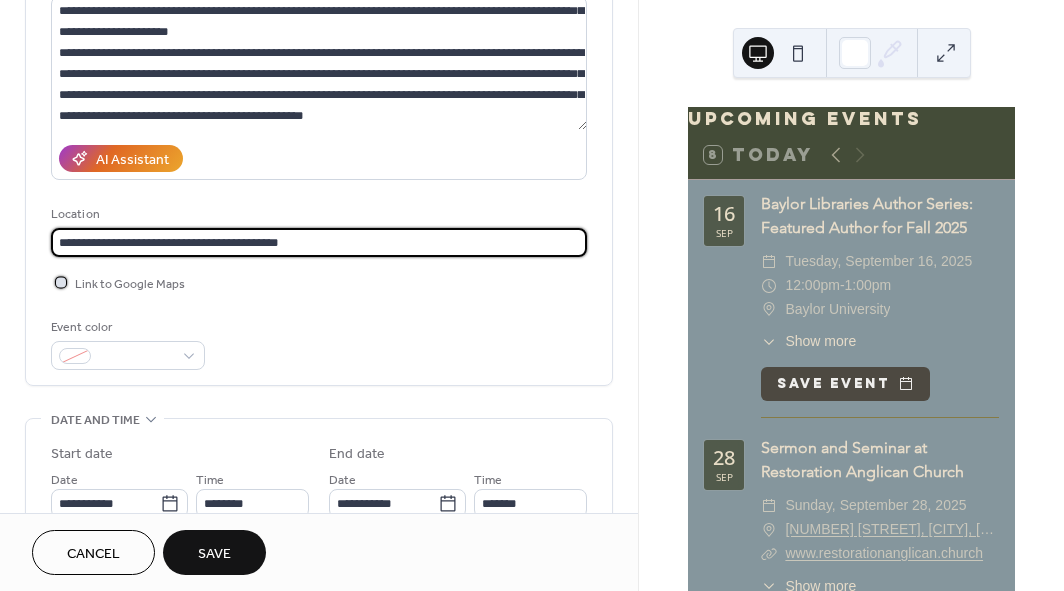 click at bounding box center (61, 282) 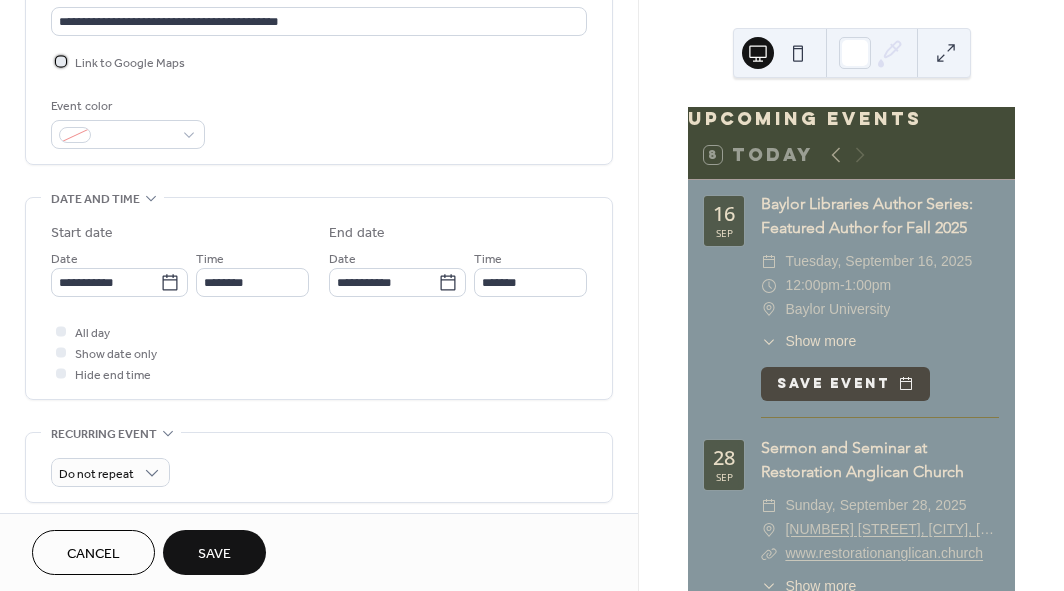 scroll, scrollTop: 499, scrollLeft: 0, axis: vertical 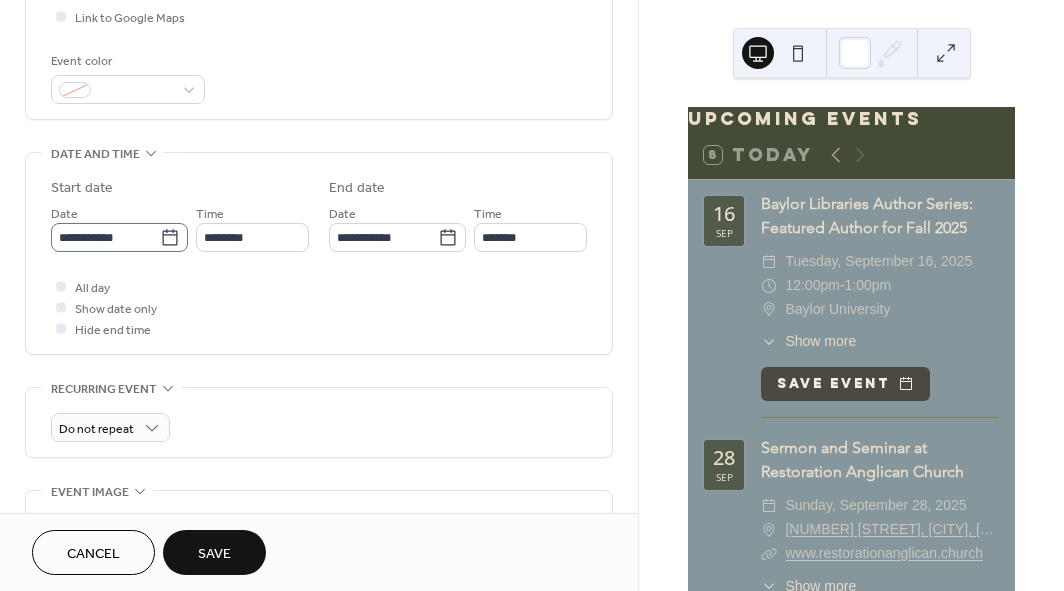 click 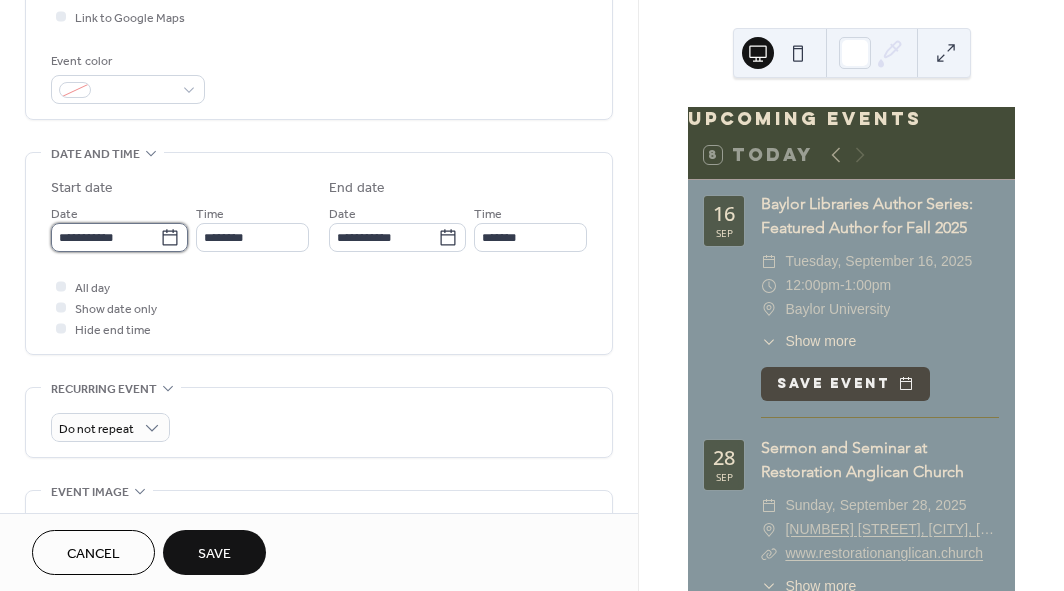 click on "**********" at bounding box center (105, 237) 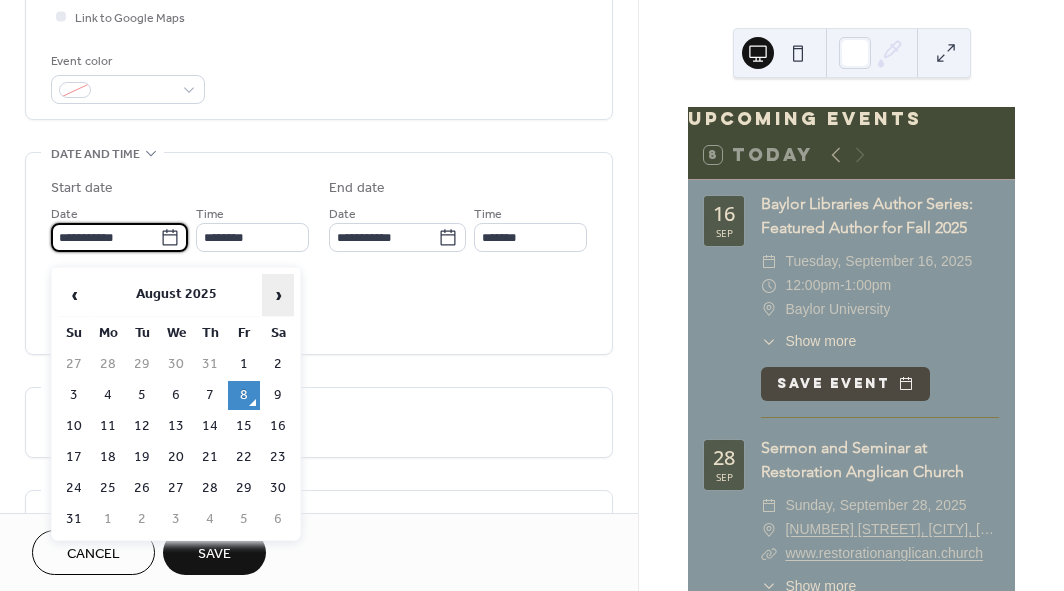 click on "›" at bounding box center [278, 295] 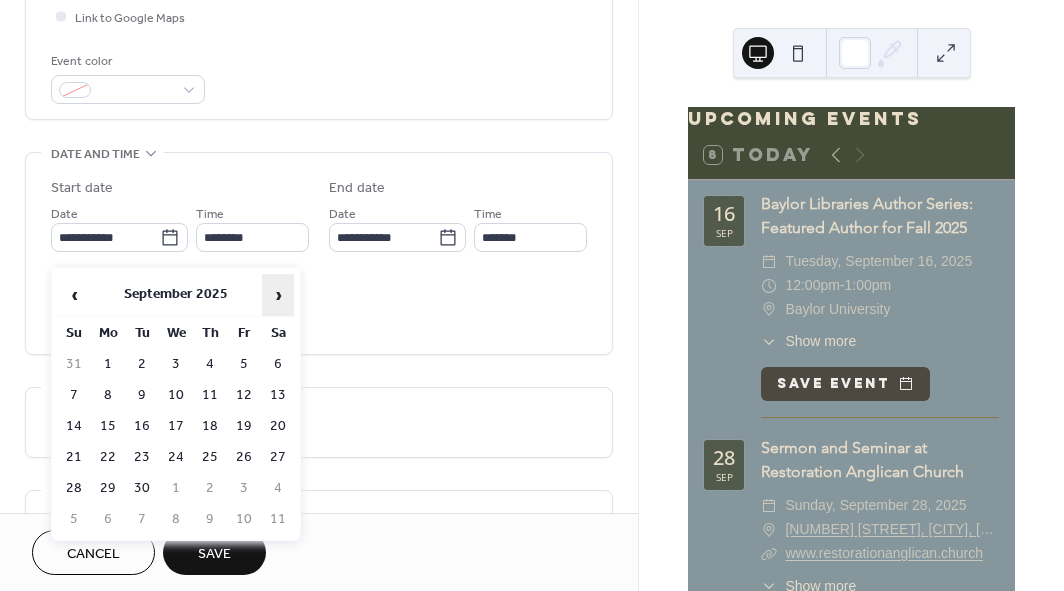 click on "›" at bounding box center [278, 295] 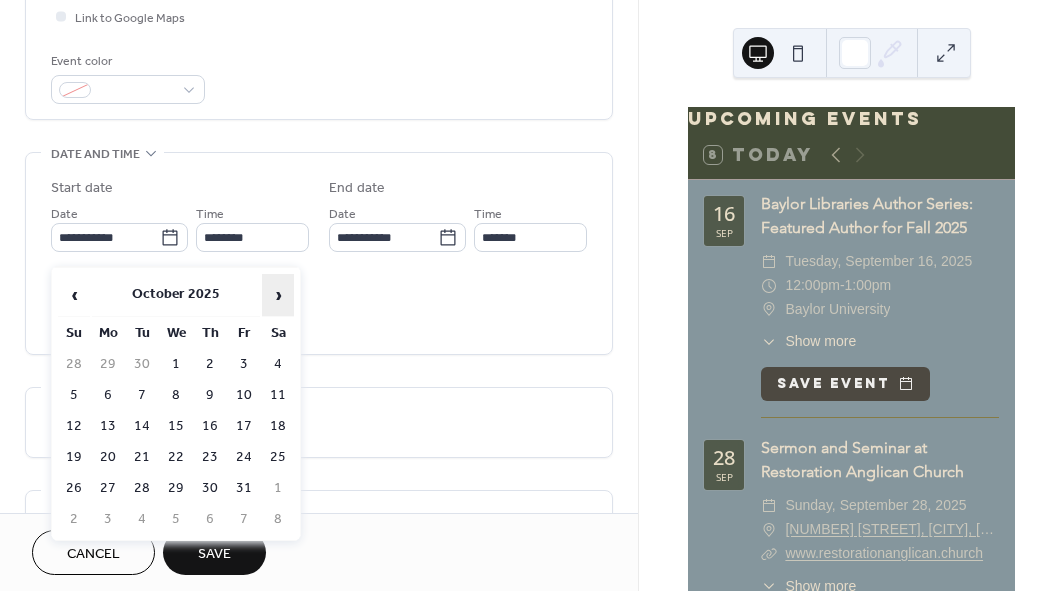 click on "›" at bounding box center (278, 295) 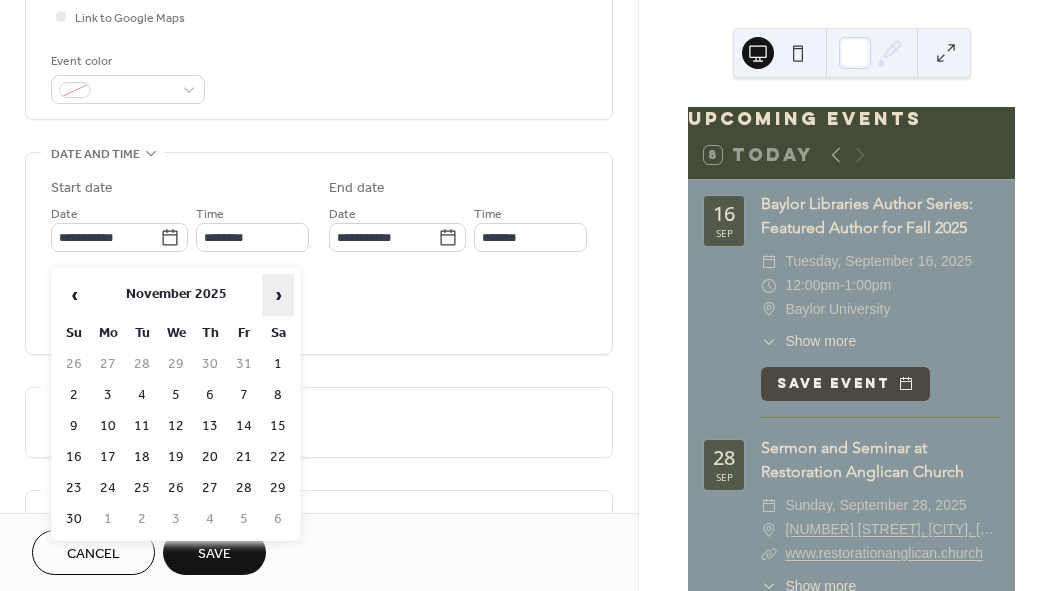 click on "›" at bounding box center (278, 295) 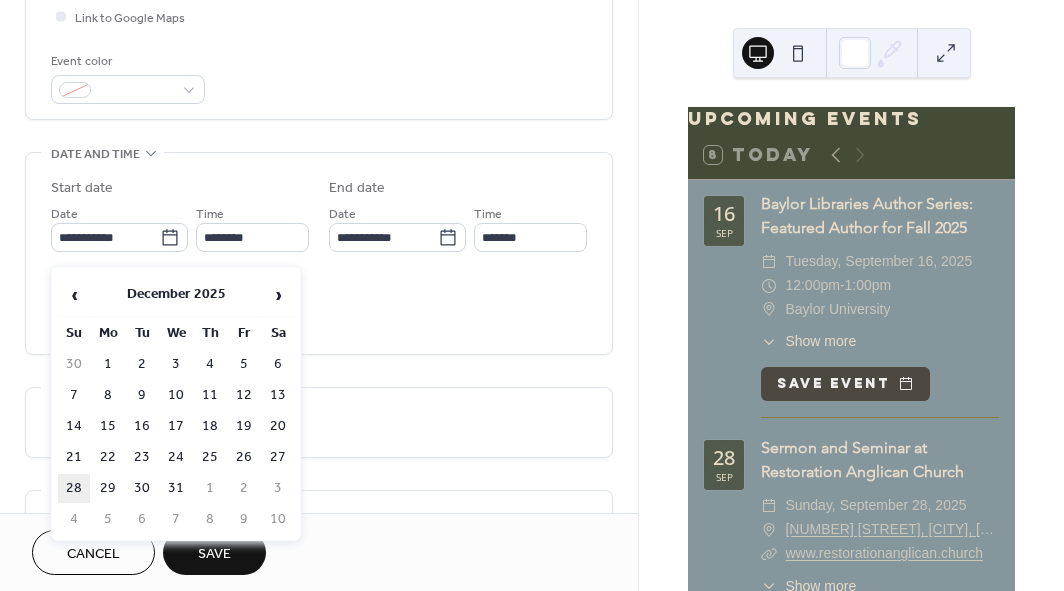 click on "28" at bounding box center (74, 488) 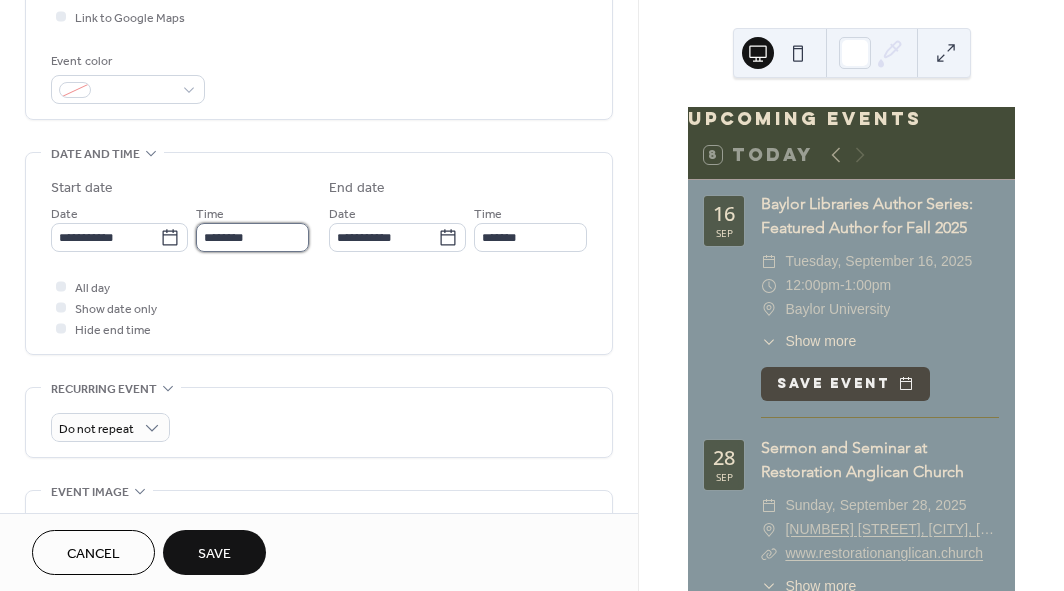 click on "********" at bounding box center [253, 237] 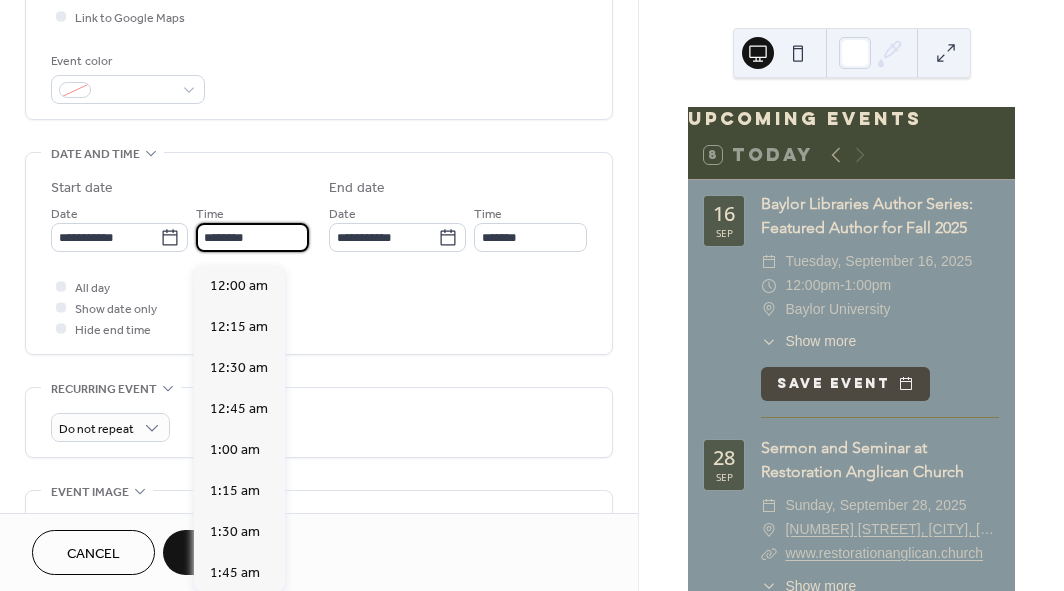 scroll, scrollTop: 2011, scrollLeft: 0, axis: vertical 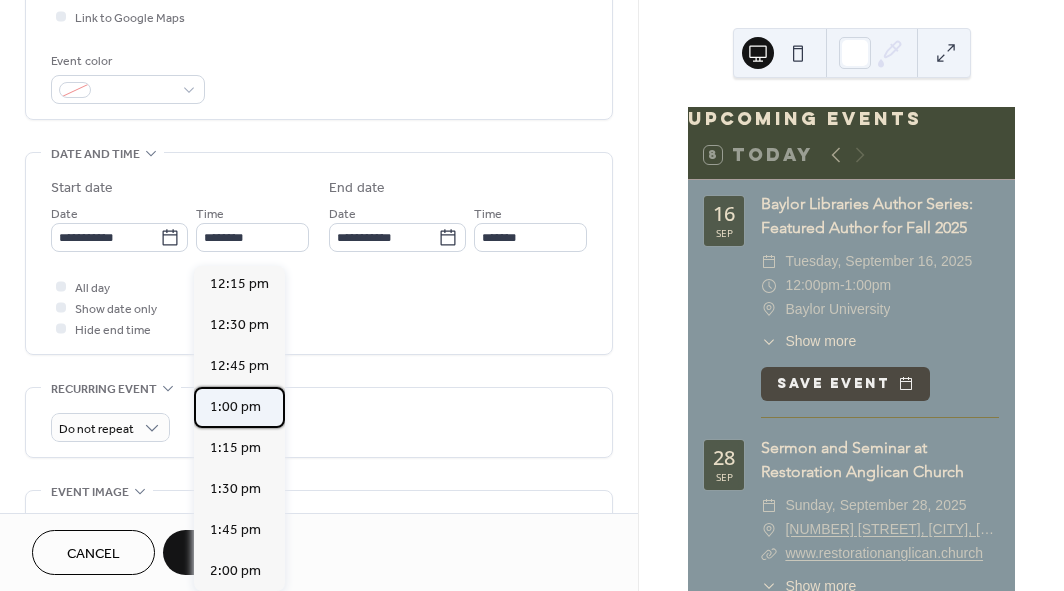 click on "1:00 pm" at bounding box center (235, 406) 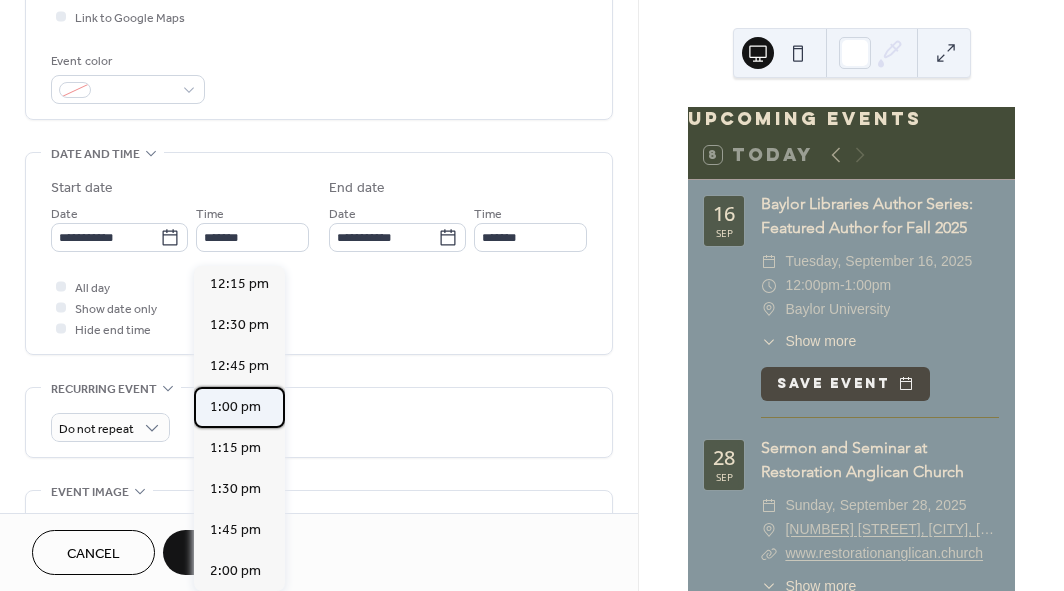 type on "*******" 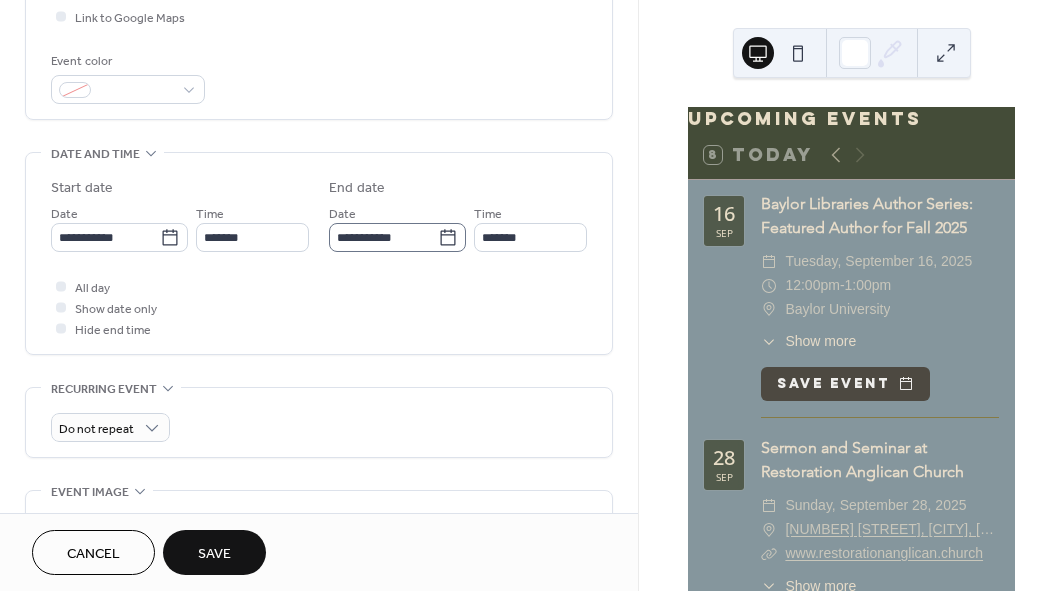 click 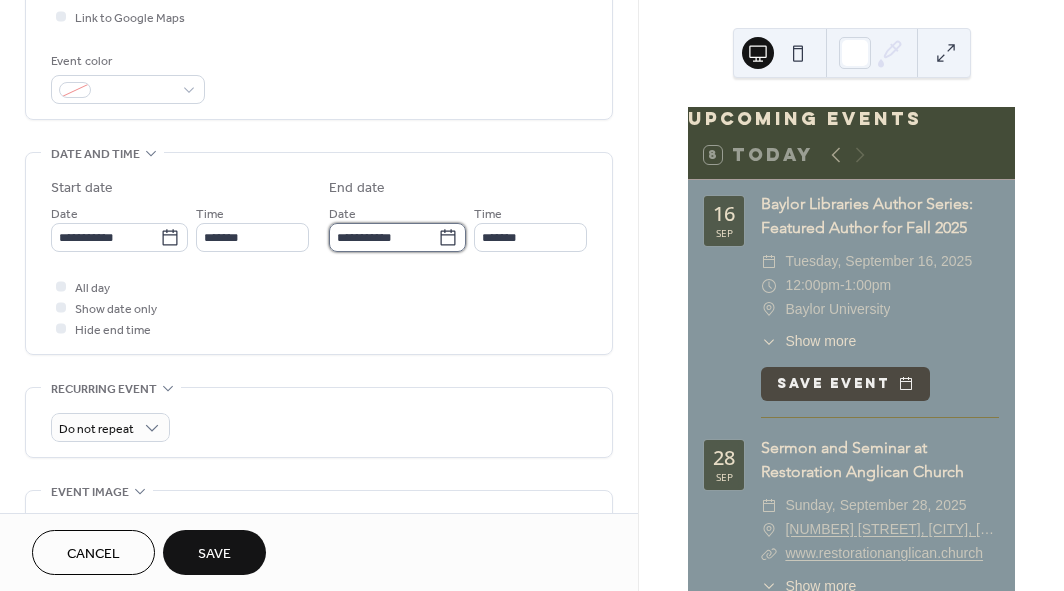 click on "**********" at bounding box center [383, 237] 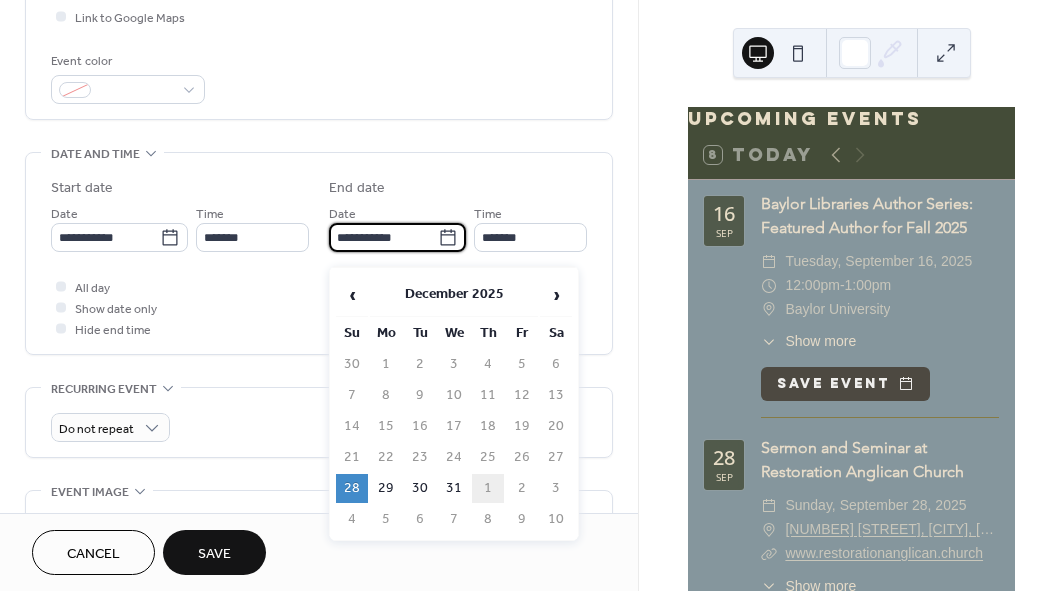 click on "1" at bounding box center [488, 488] 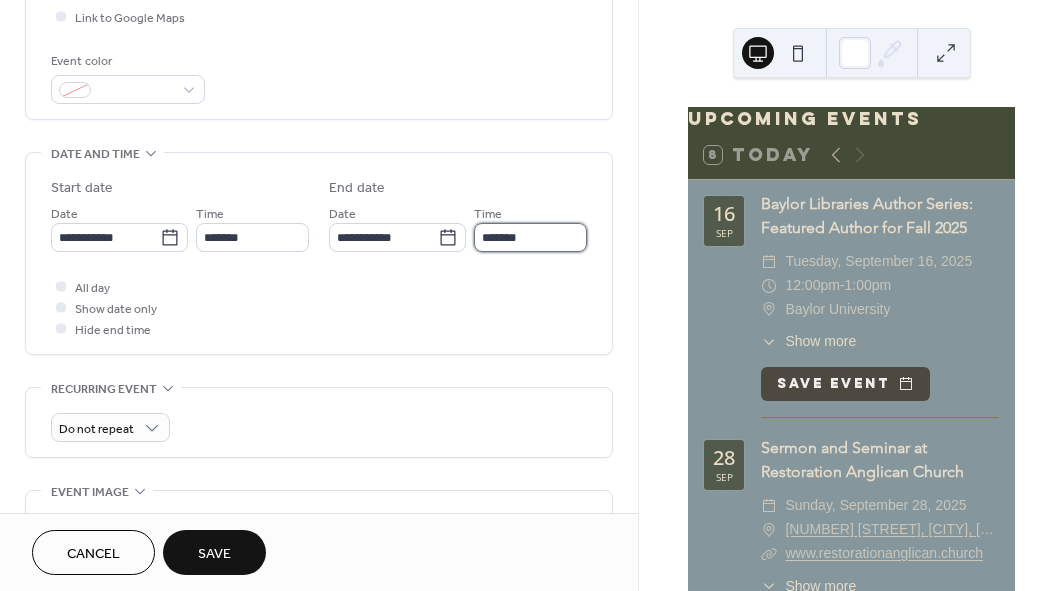 click on "*******" at bounding box center (531, 237) 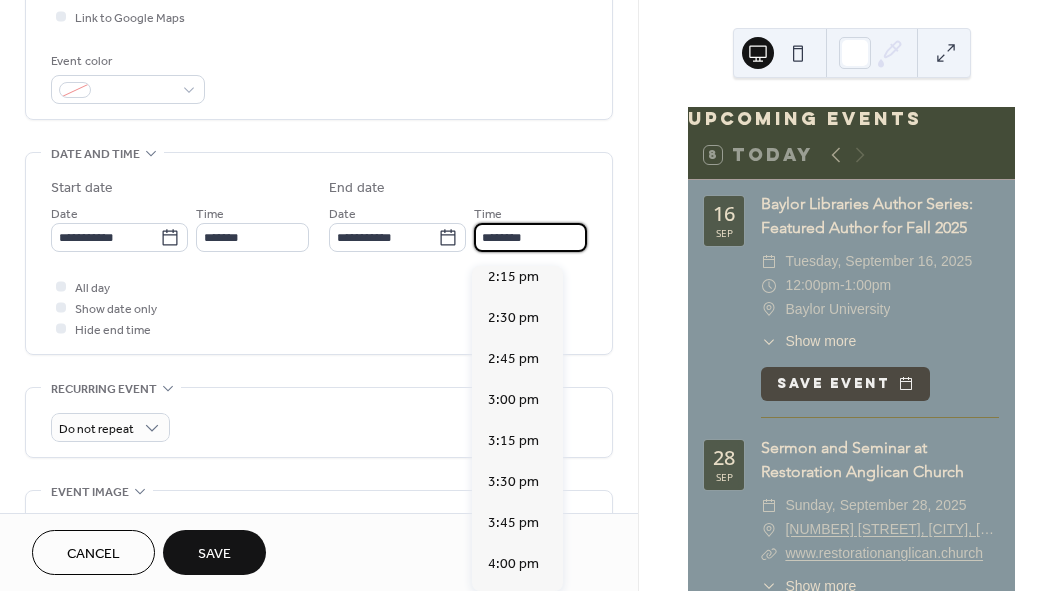 scroll, scrollTop: 2011, scrollLeft: 0, axis: vertical 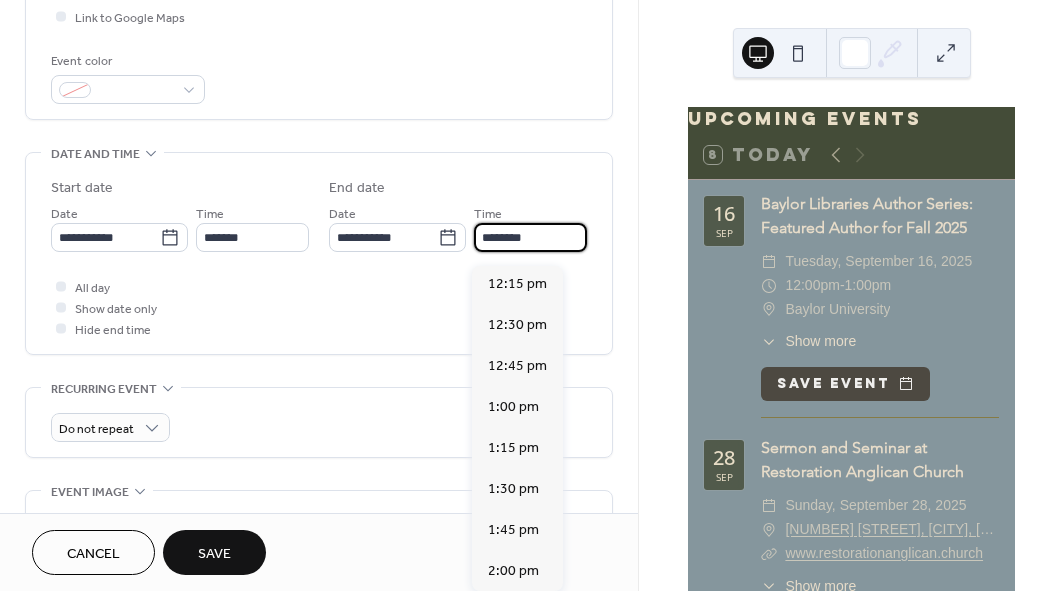 click on "********" at bounding box center (531, 237) 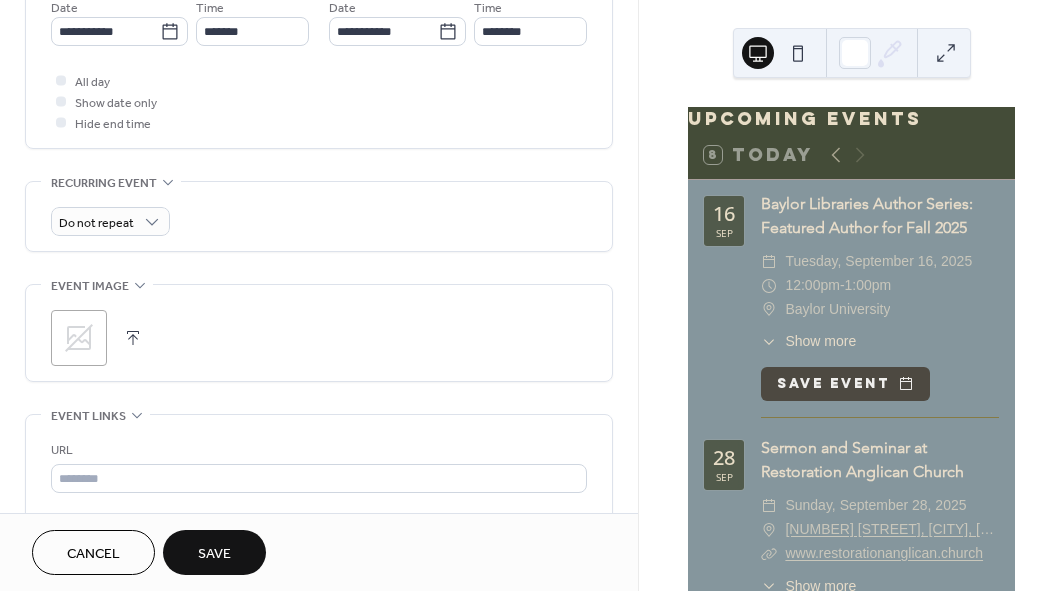 scroll, scrollTop: 714, scrollLeft: 0, axis: vertical 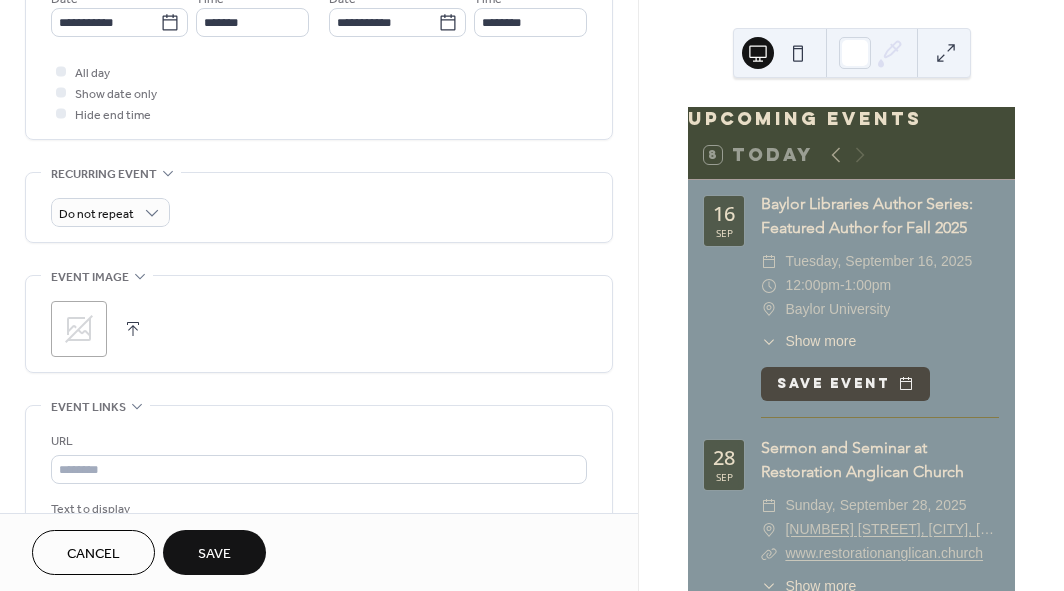 click 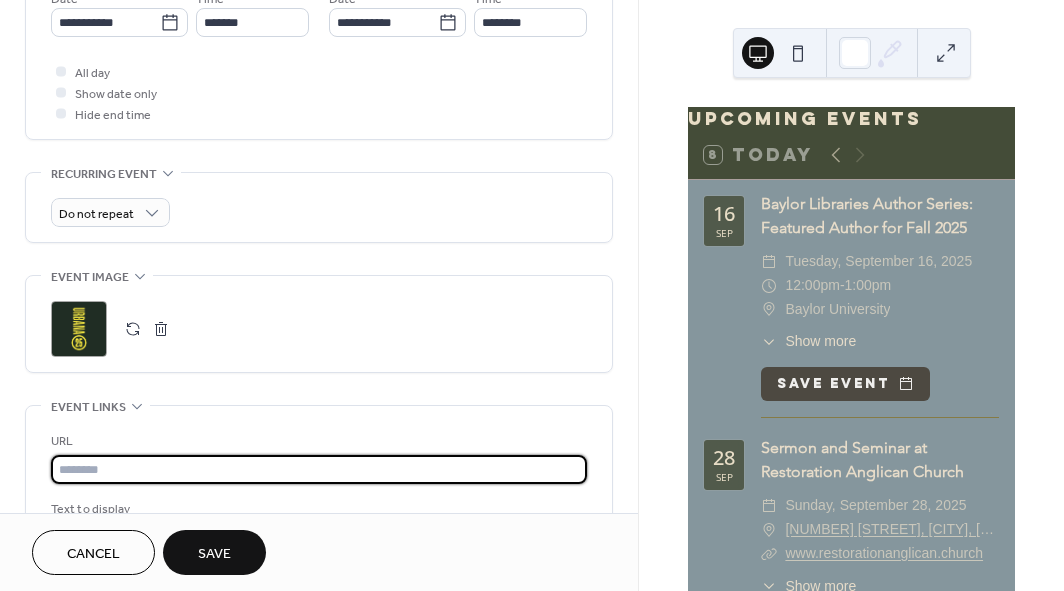 click at bounding box center (319, 469) 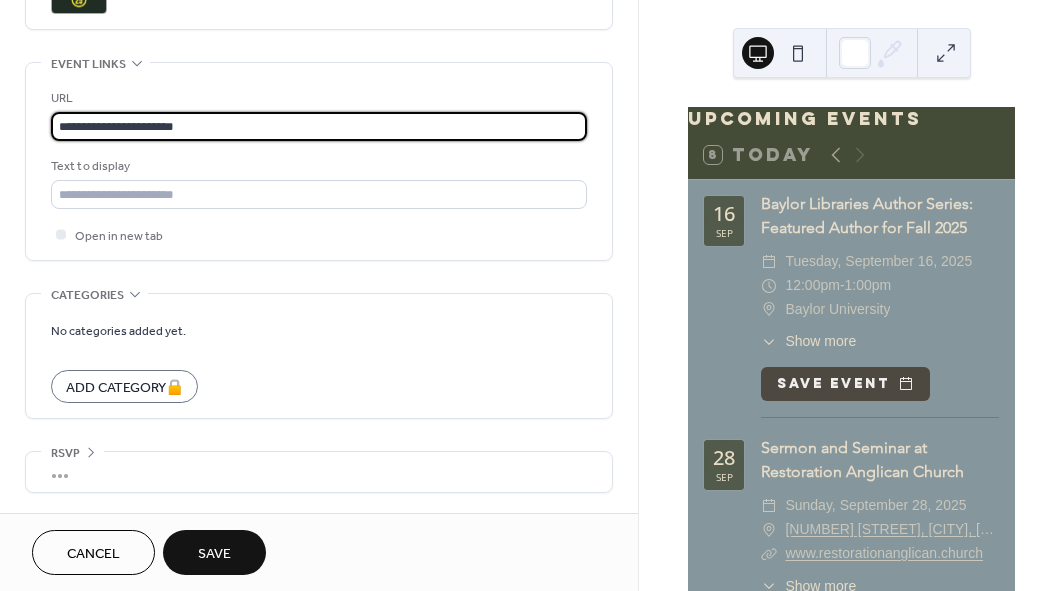 scroll, scrollTop: 1073, scrollLeft: 0, axis: vertical 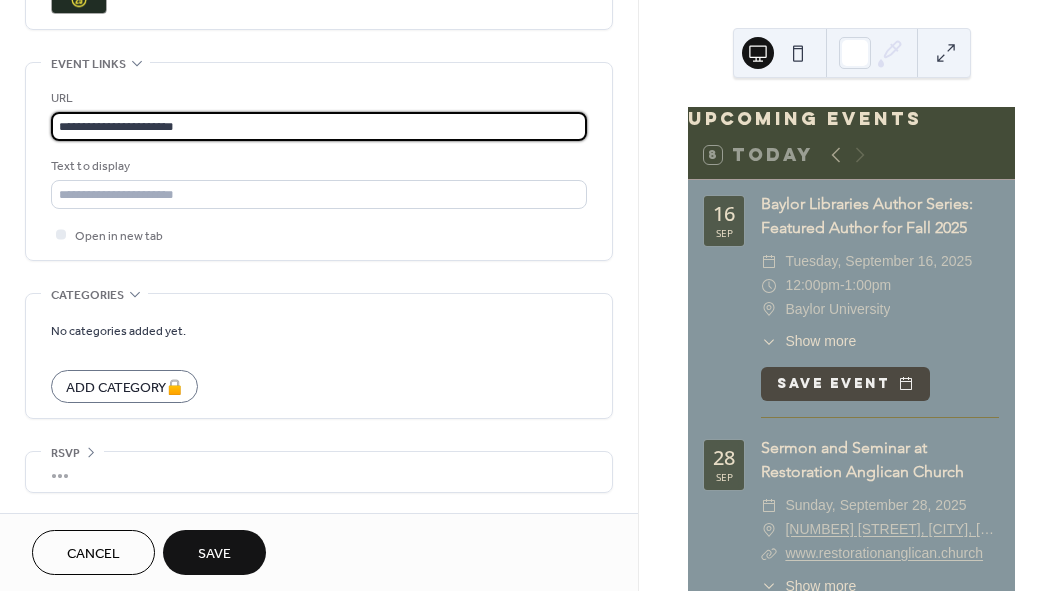 type on "**********" 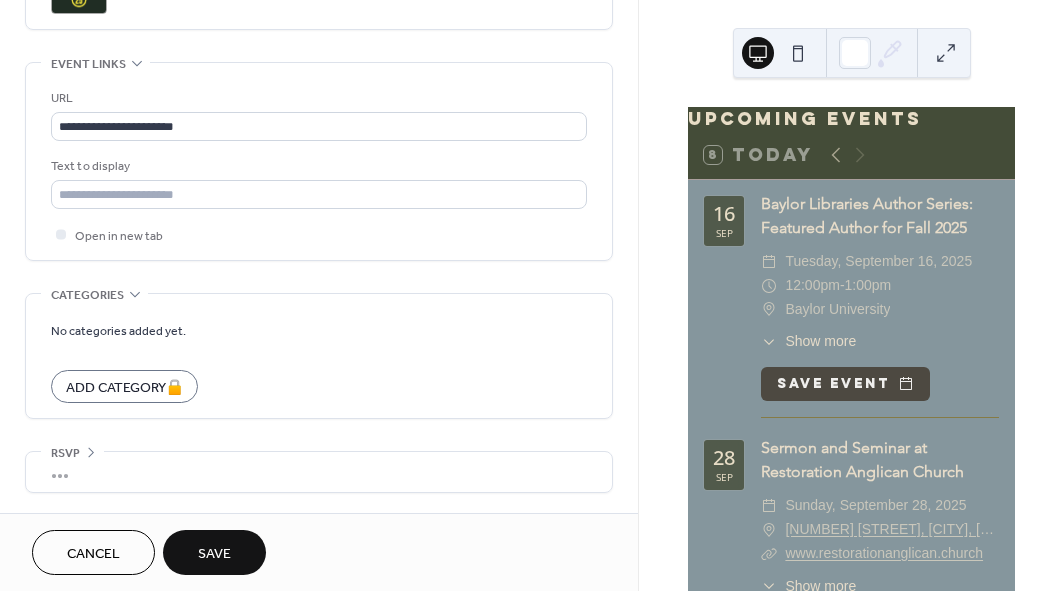 click on "Save" at bounding box center [214, 552] 